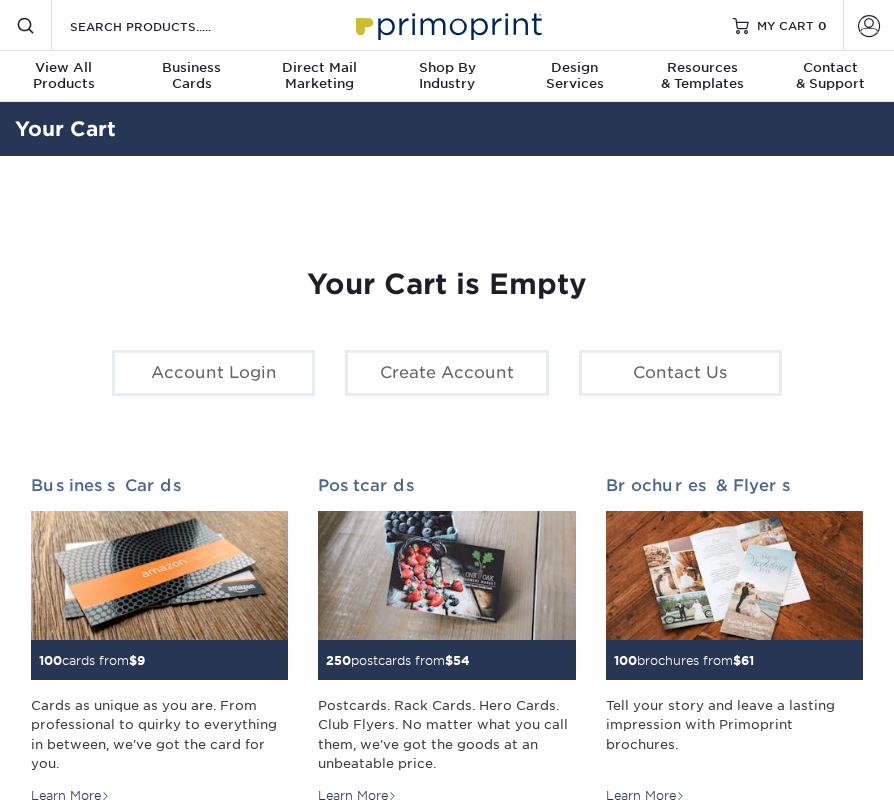 scroll, scrollTop: 0, scrollLeft: 0, axis: both 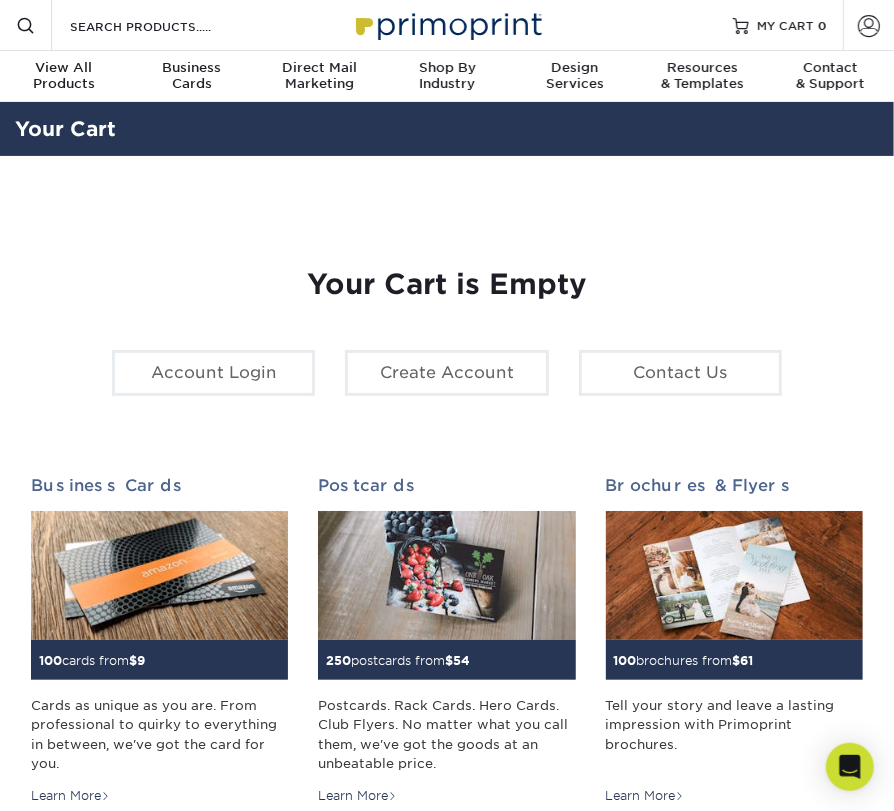 drag, startPoint x: 313, startPoint y: 220, endPoint x: 359, endPoint y: 177, distance: 62.968246 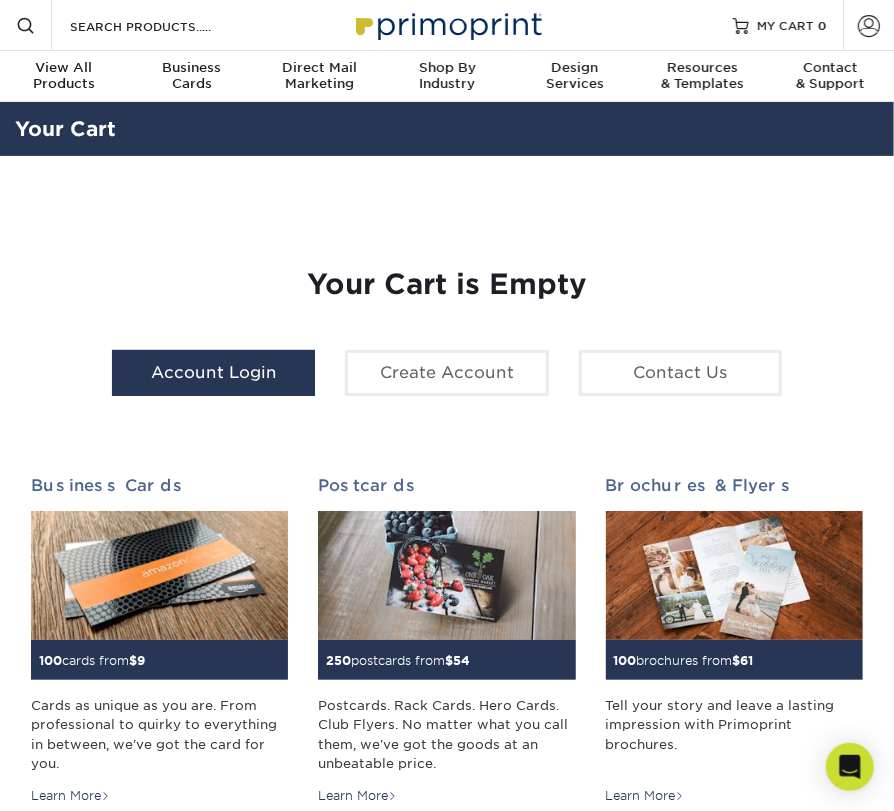 click on "Account Login" at bounding box center [213, 373] 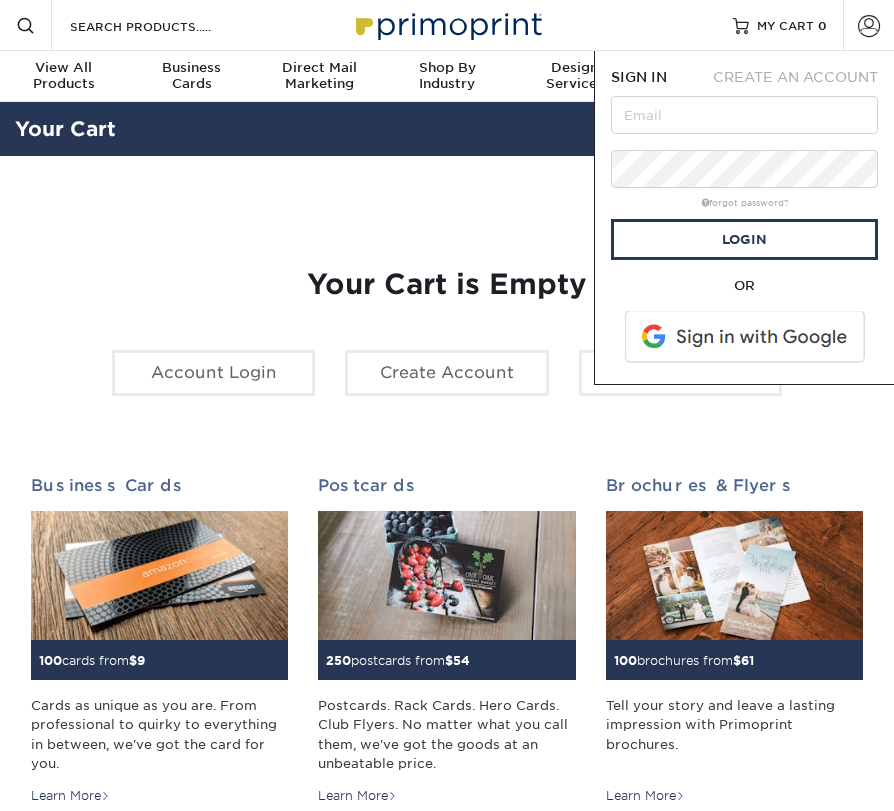scroll, scrollTop: 0, scrollLeft: 0, axis: both 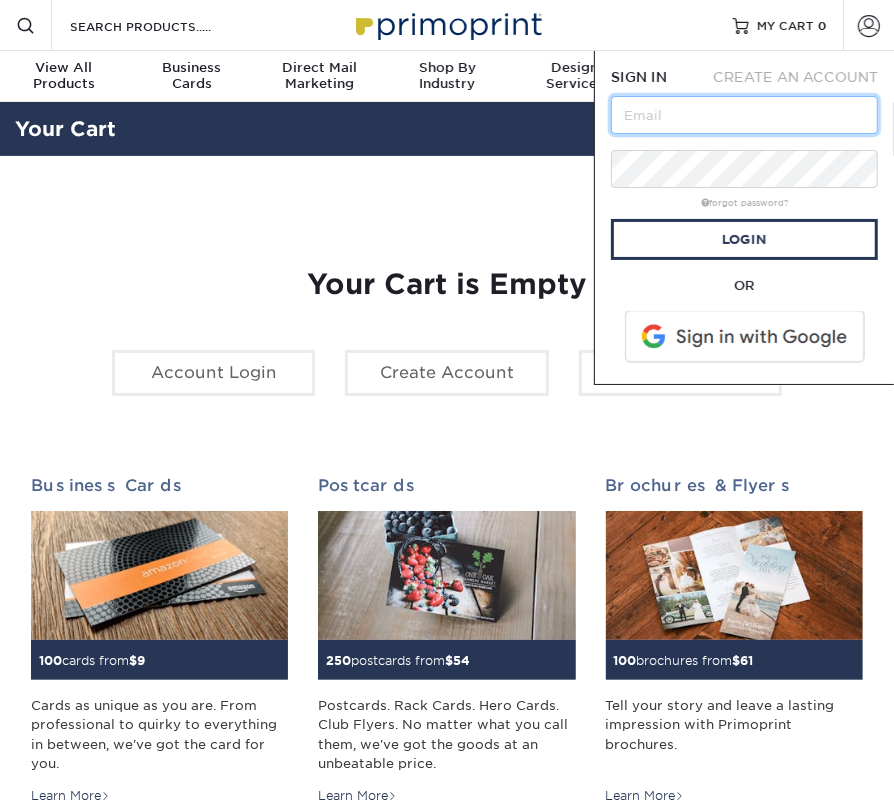 click at bounding box center (744, 115) 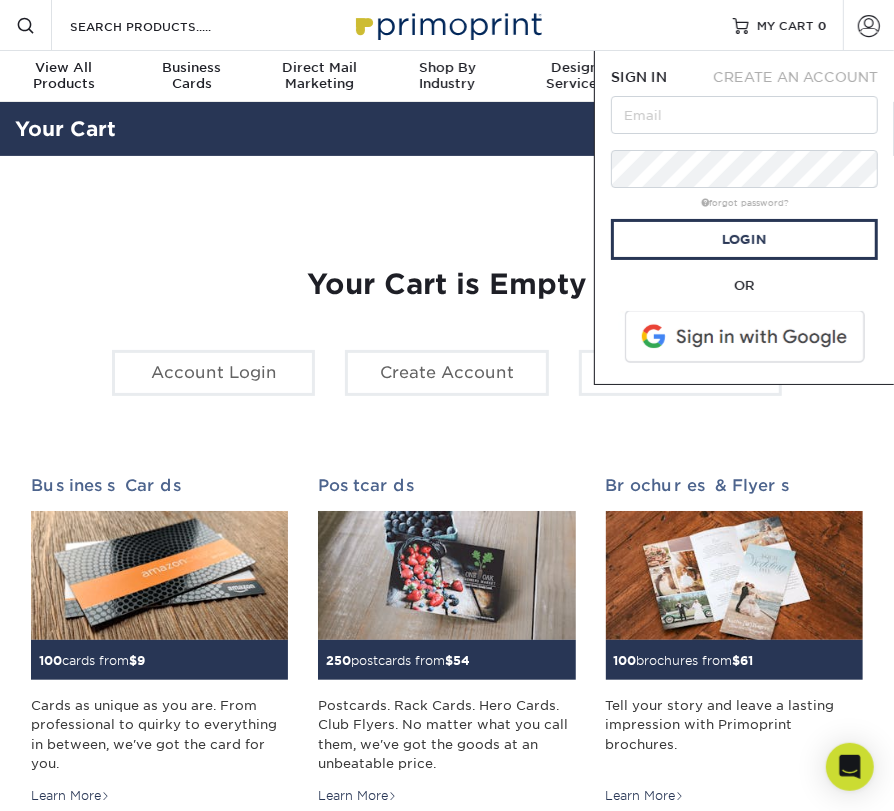 drag, startPoint x: 41, startPoint y: 228, endPoint x: 95, endPoint y: 223, distance: 54.230988 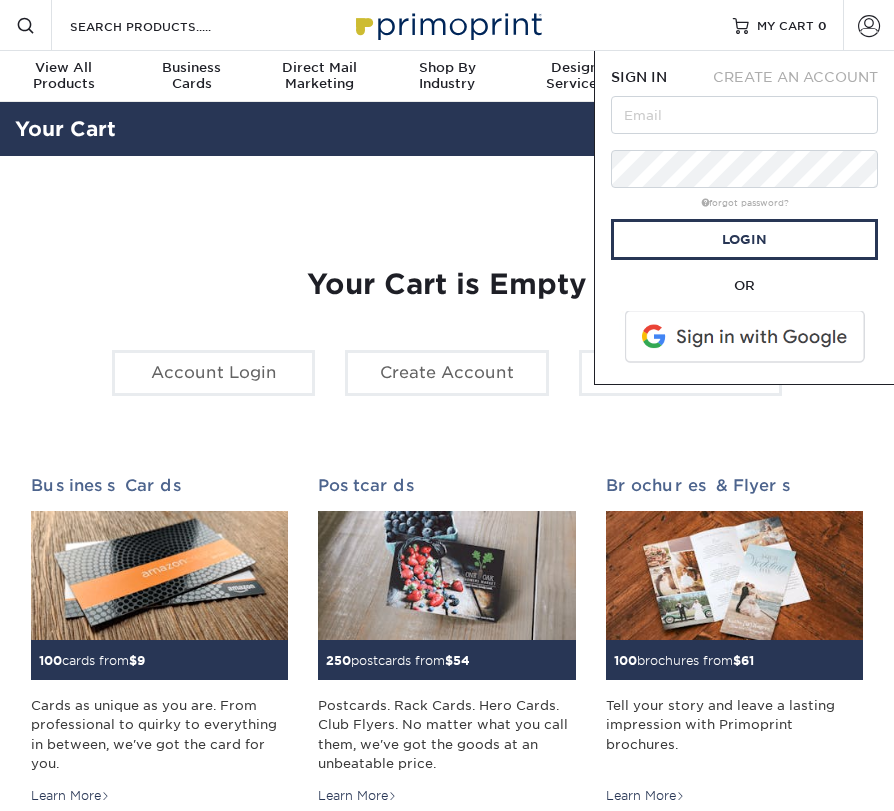 scroll, scrollTop: 0, scrollLeft: 0, axis: both 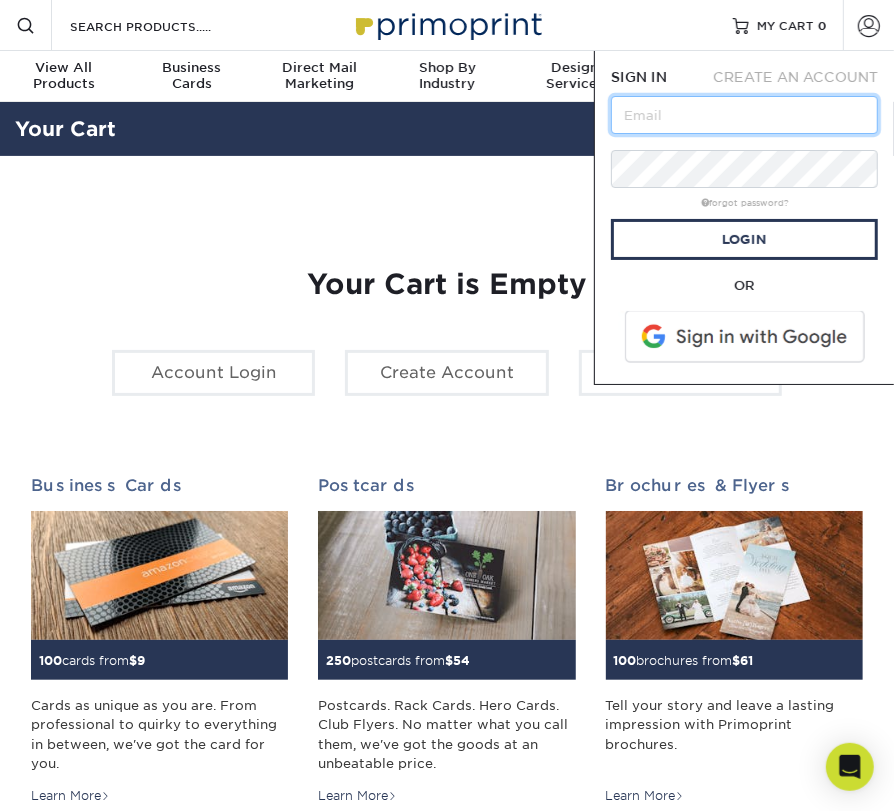 click at bounding box center [744, 115] 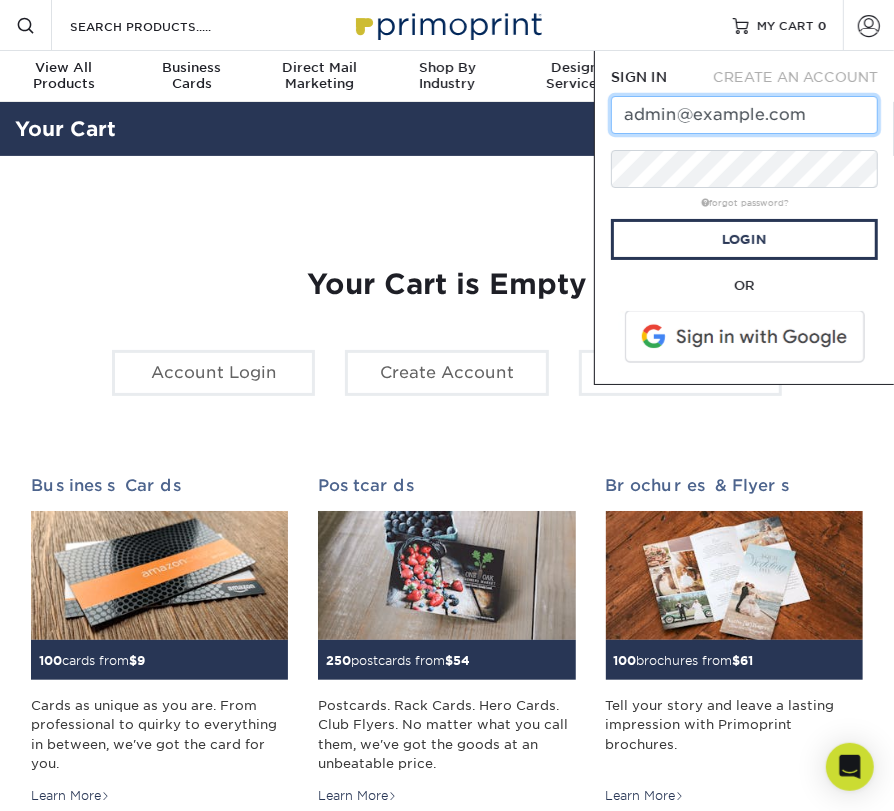 type on "admin@xperient.com" 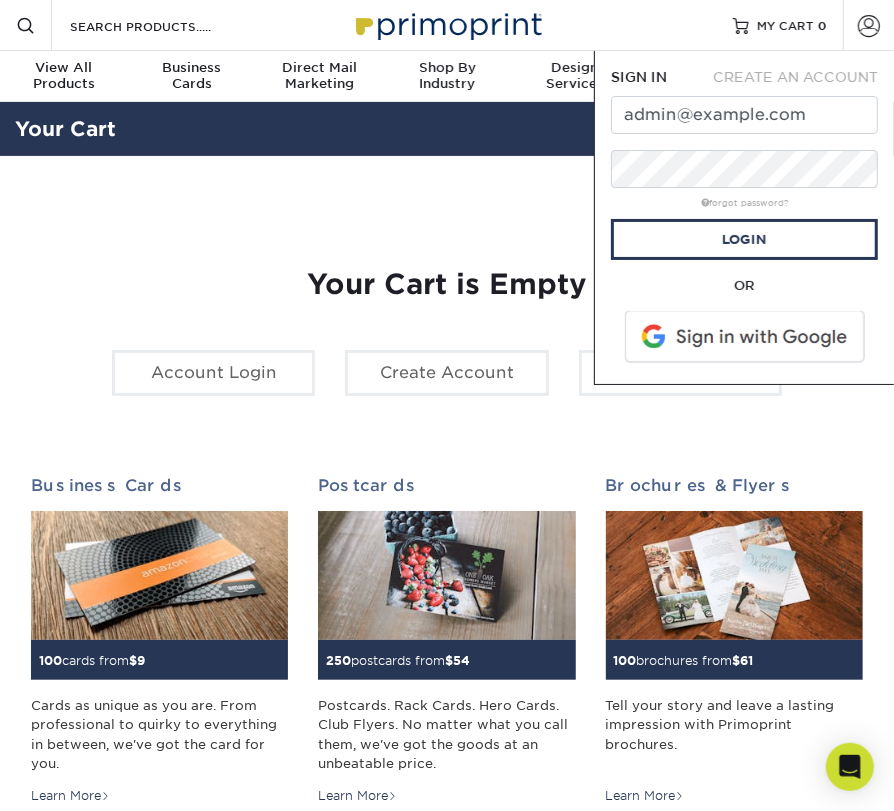 click on "YOUR CART
Empty Cart
Your Cart is Empty
Account Login
Create Account
Contact Us
Business Cards
100  cards from  $ 9
Learn More
250 $ 54" at bounding box center [447, 591] 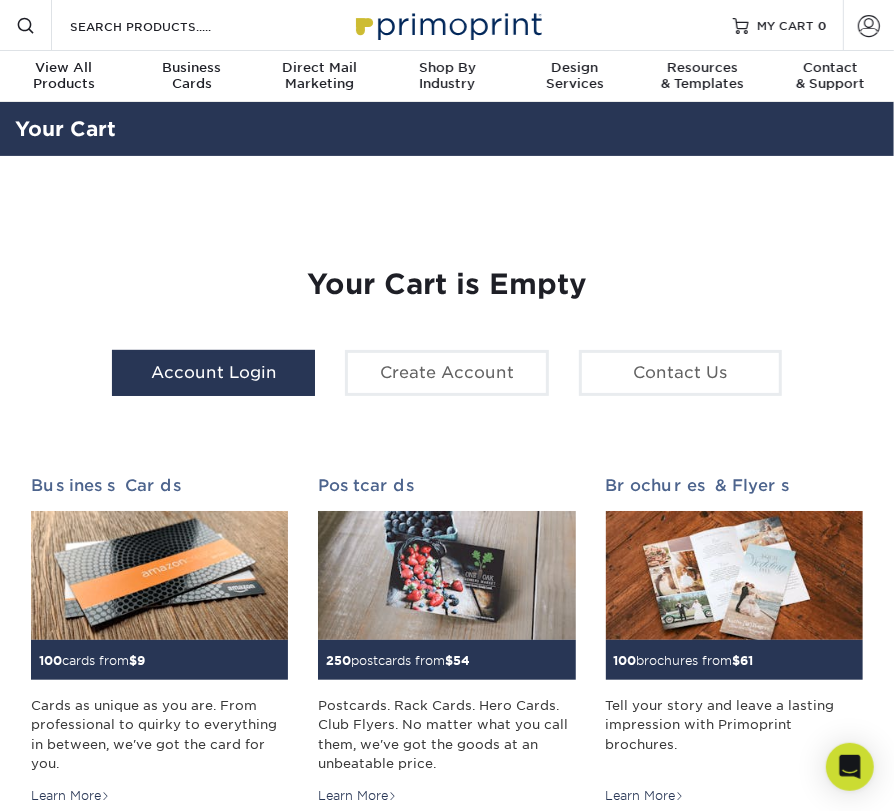 click on "Account Login" at bounding box center [213, 373] 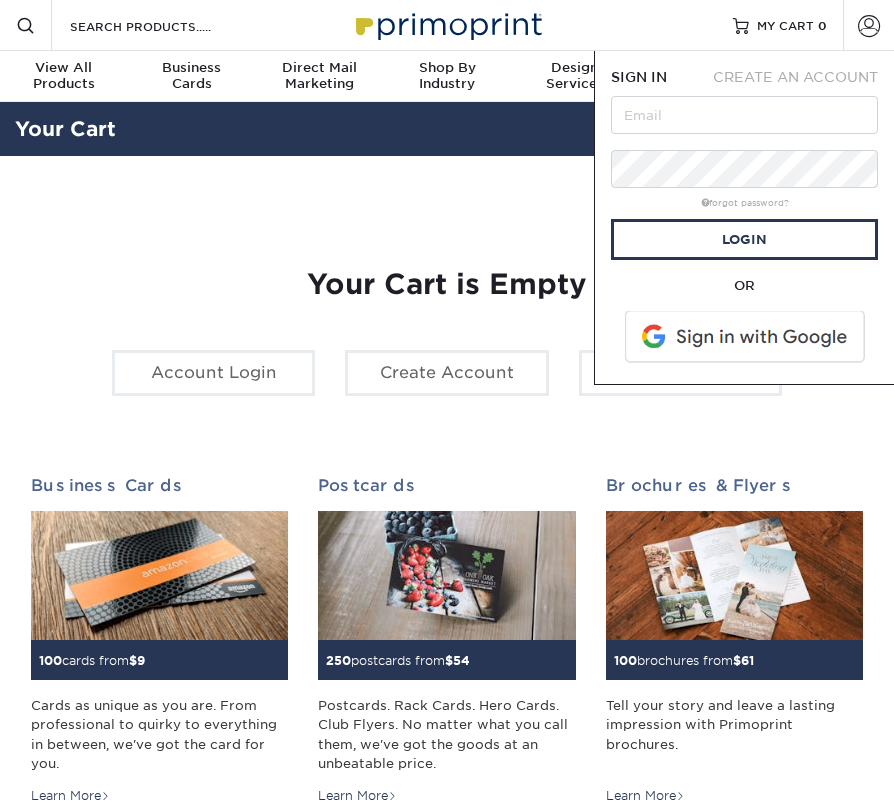 scroll, scrollTop: 0, scrollLeft: 0, axis: both 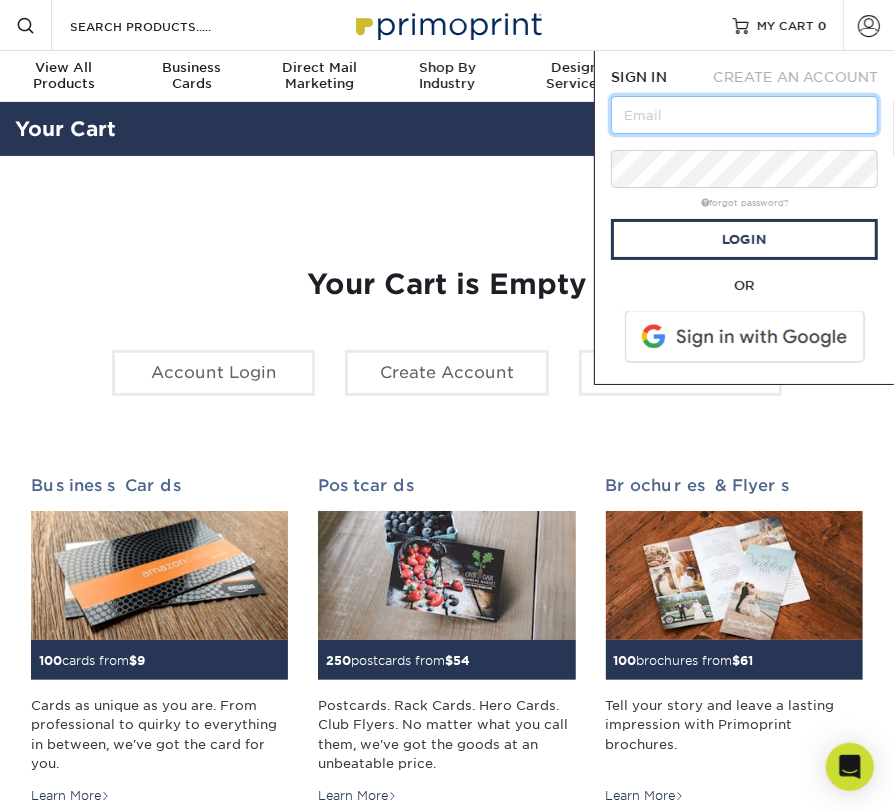 click at bounding box center [744, 115] 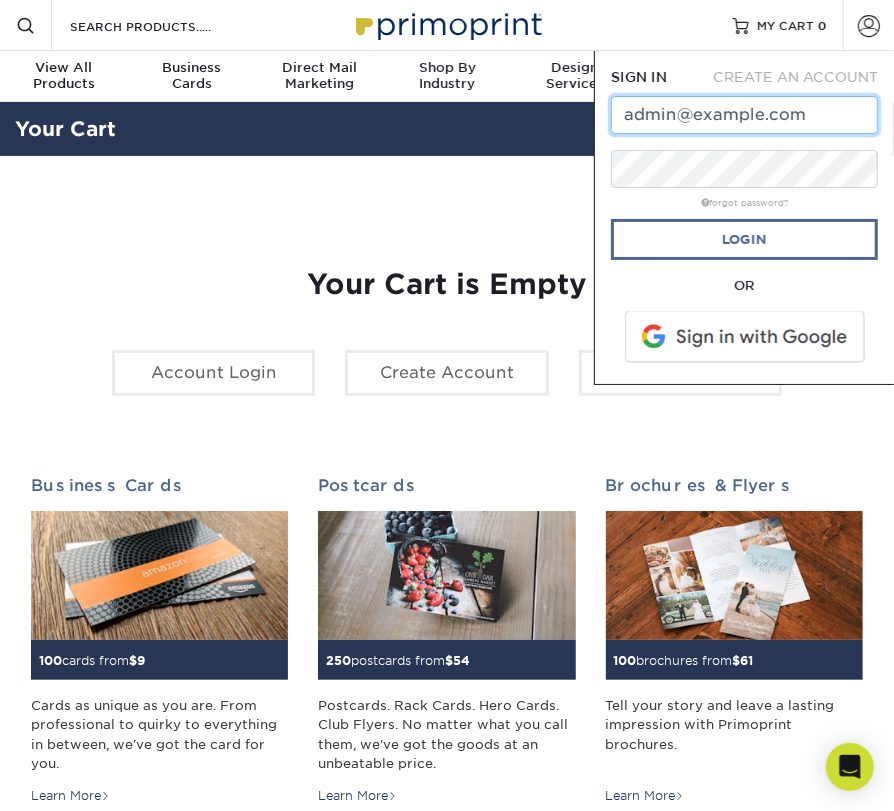 type on "admin@example.com" 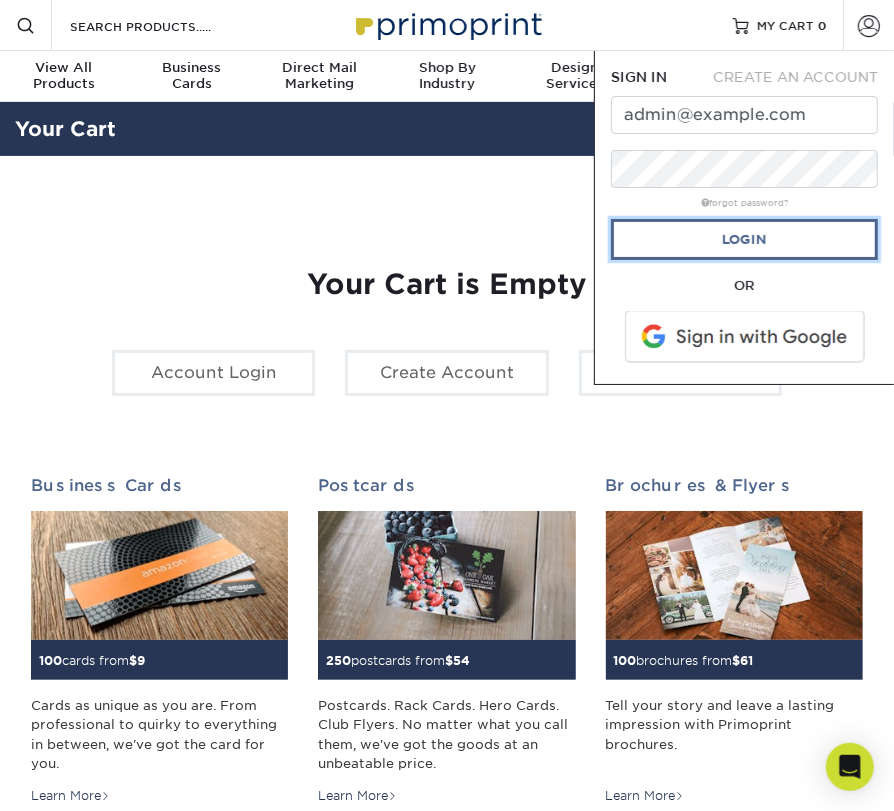 click on "Login" at bounding box center [744, 239] 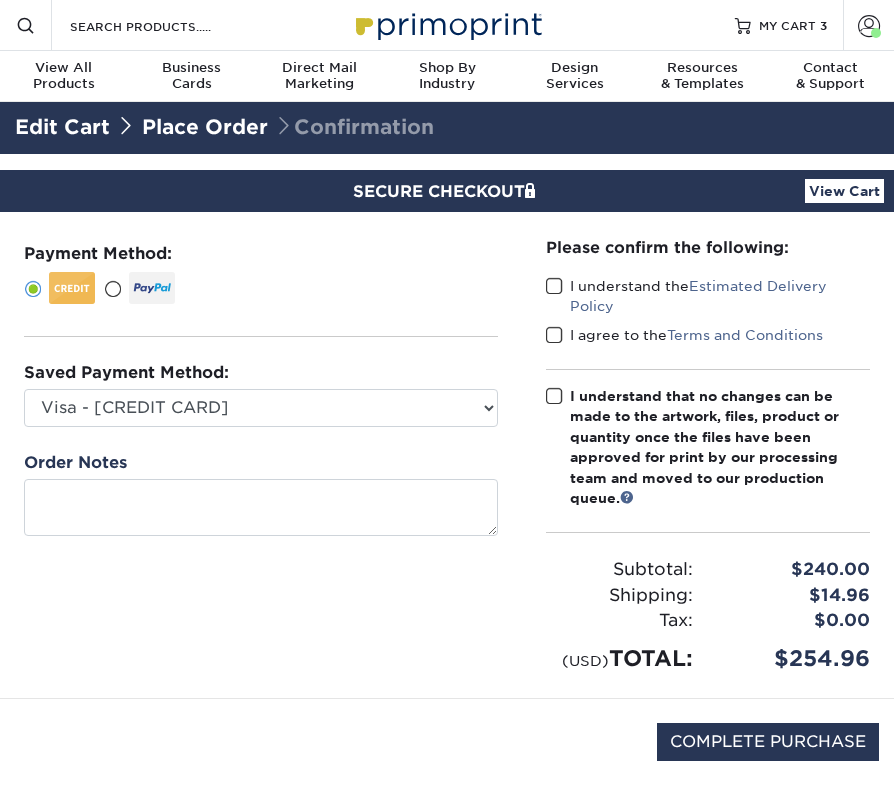 scroll, scrollTop: 0, scrollLeft: 0, axis: both 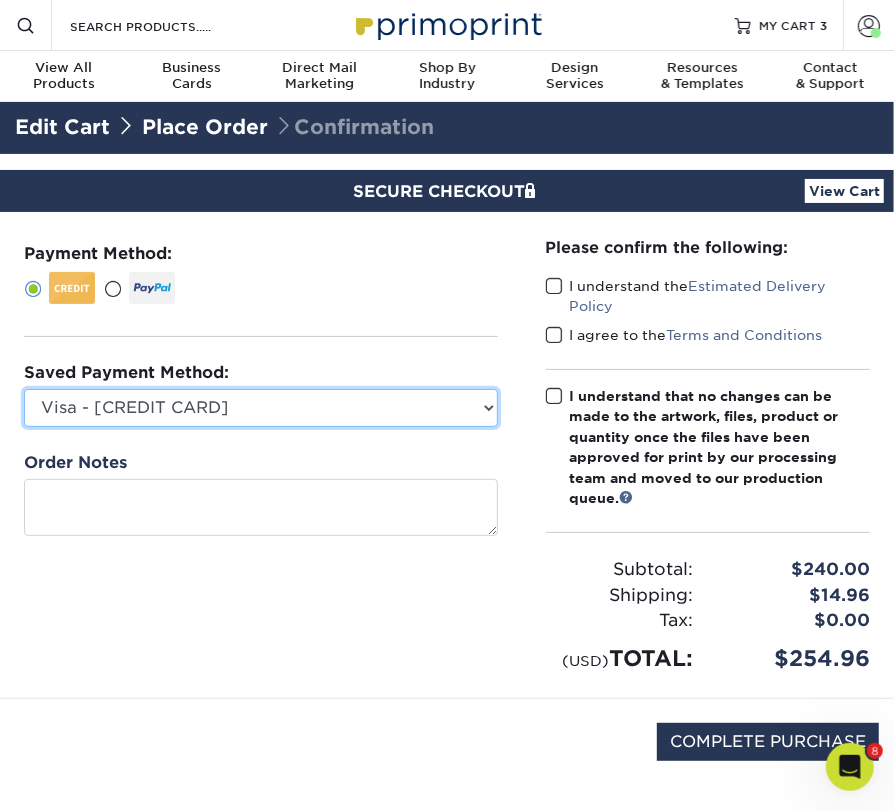 click on "Visa - XXXX8535 Visa - XXXX9095 New Credit Card" at bounding box center (261, 408) 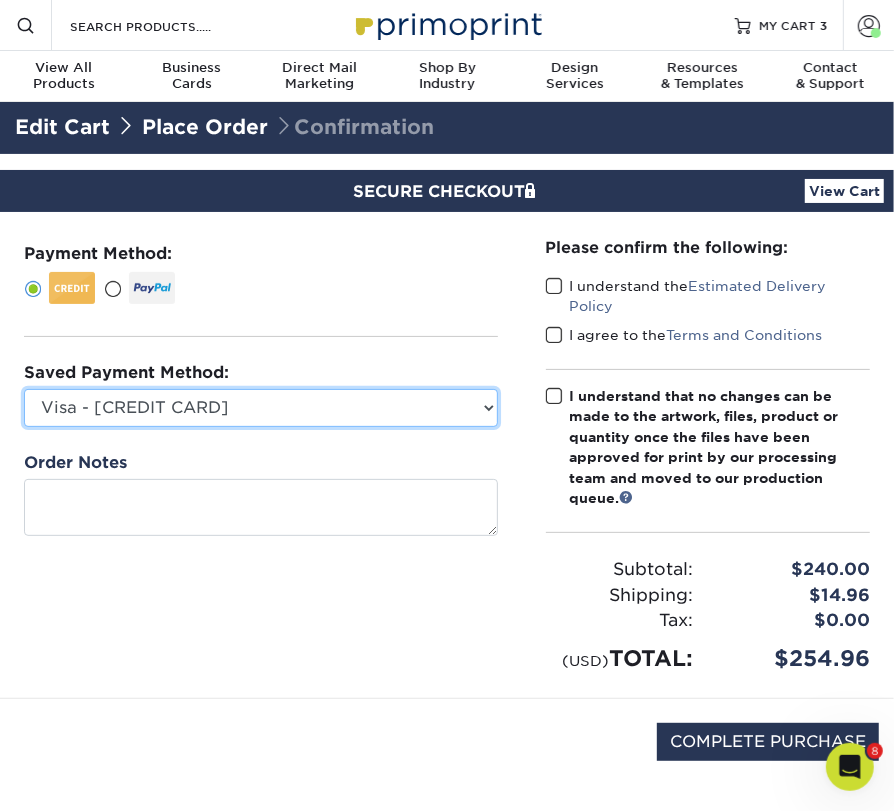 select on "62133" 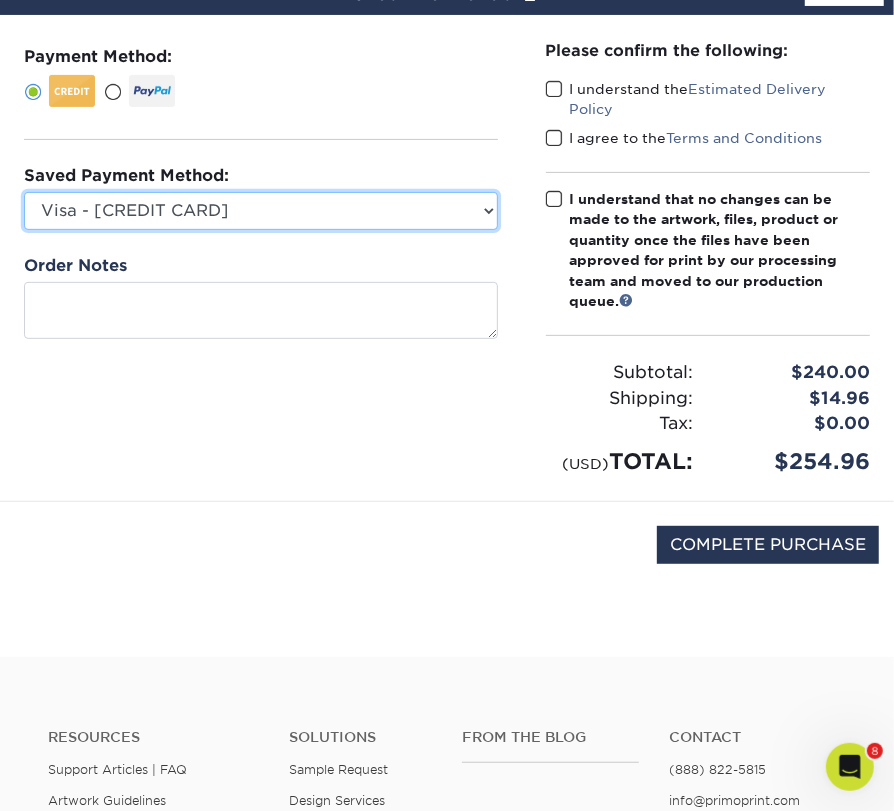 scroll, scrollTop: 200, scrollLeft: 0, axis: vertical 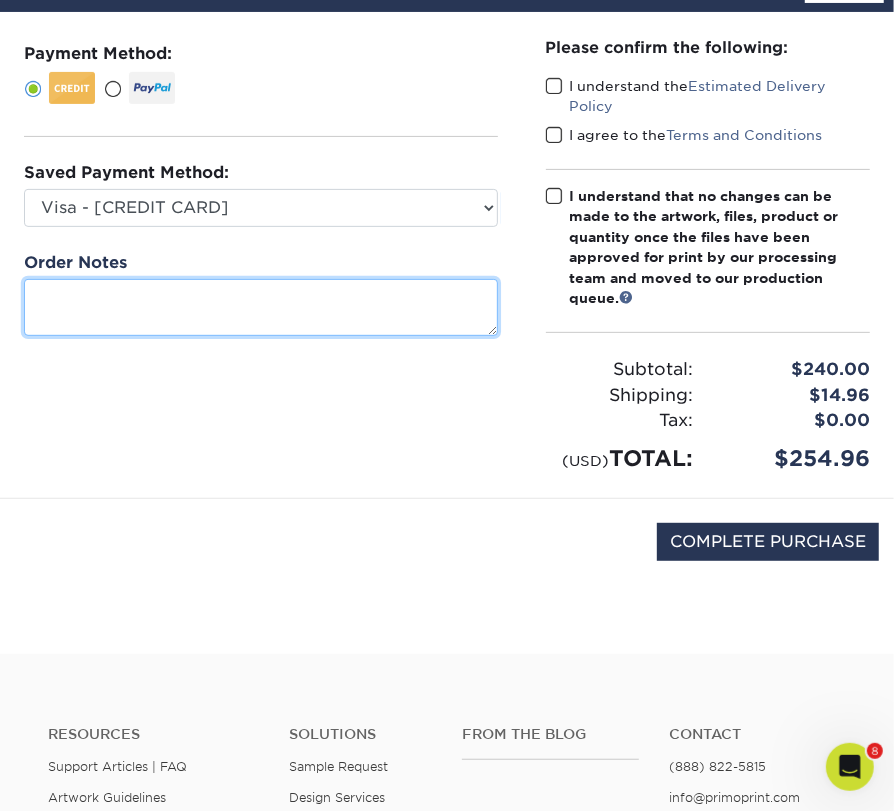 click at bounding box center [261, 307] 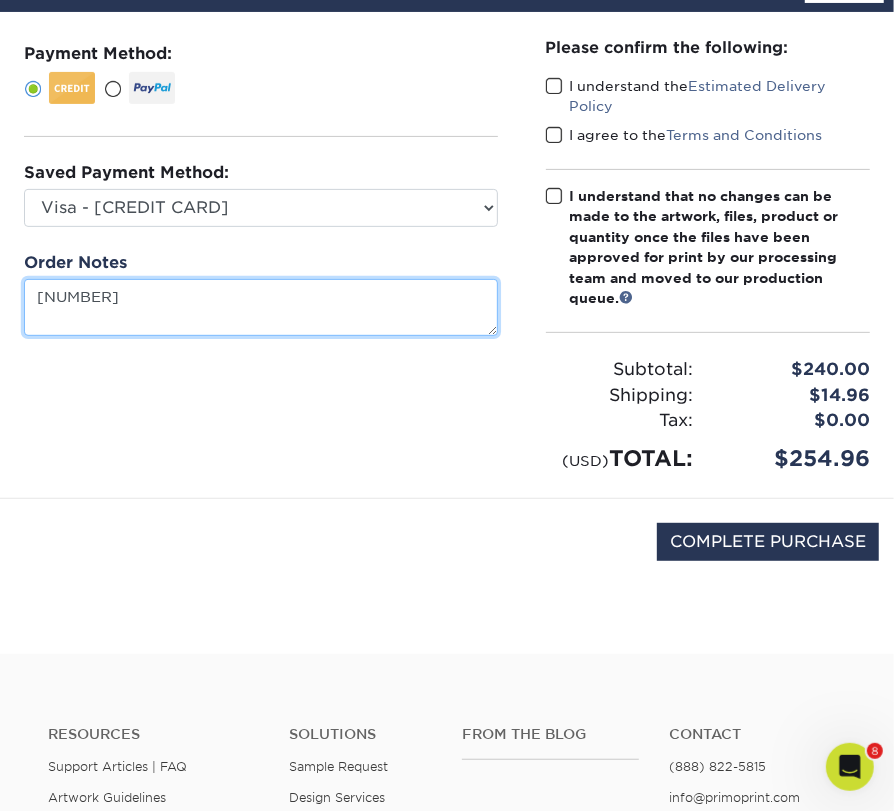 type on "35472" 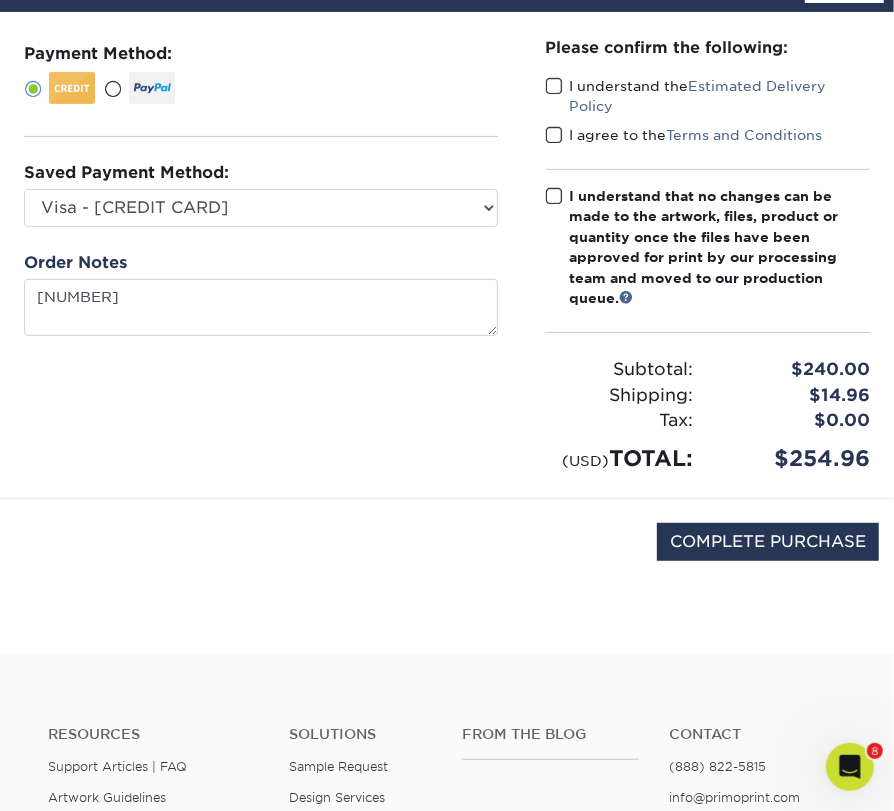 click on "SECURE CHECKOUT
View Cart
Payment Method:
Saved Payment Method:" at bounding box center [447, 304] 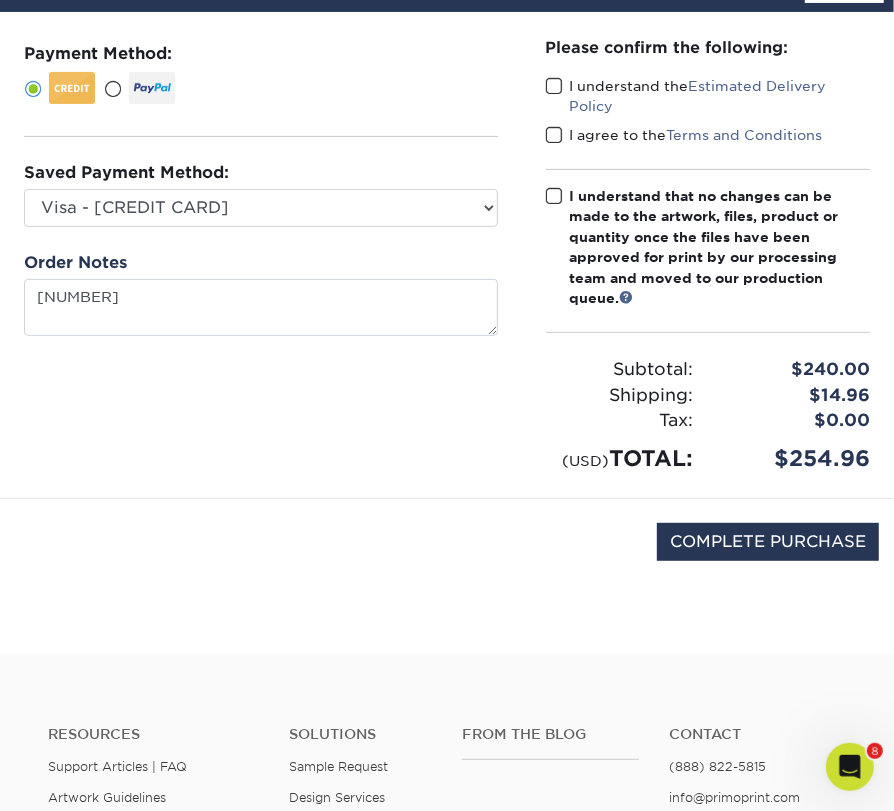 scroll, scrollTop: 0, scrollLeft: 0, axis: both 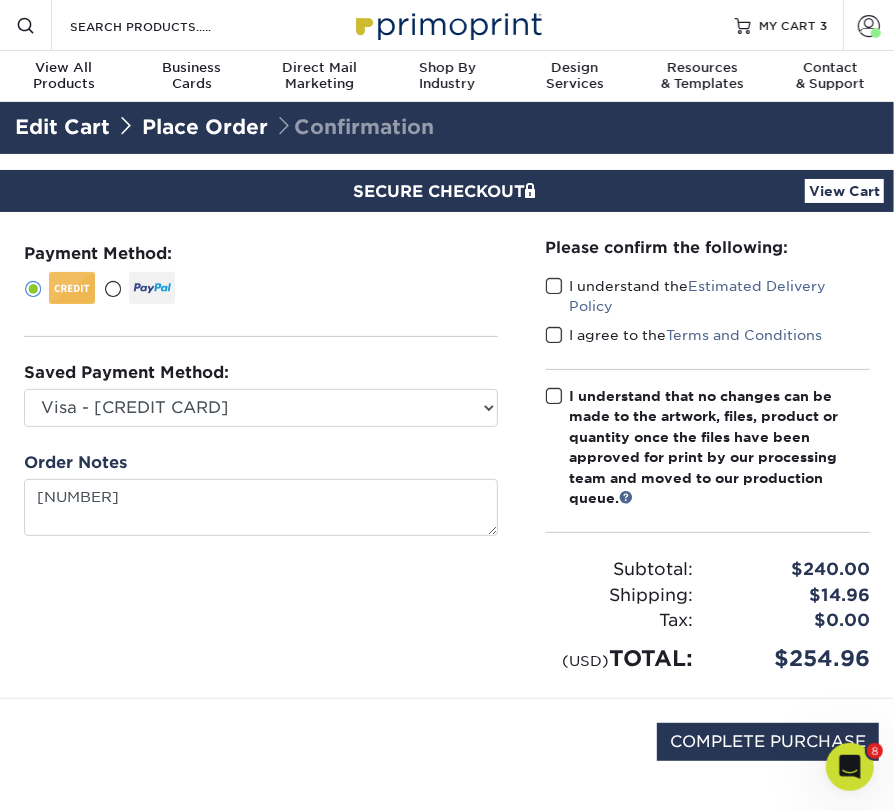 click on "View Cart" at bounding box center [844, 191] 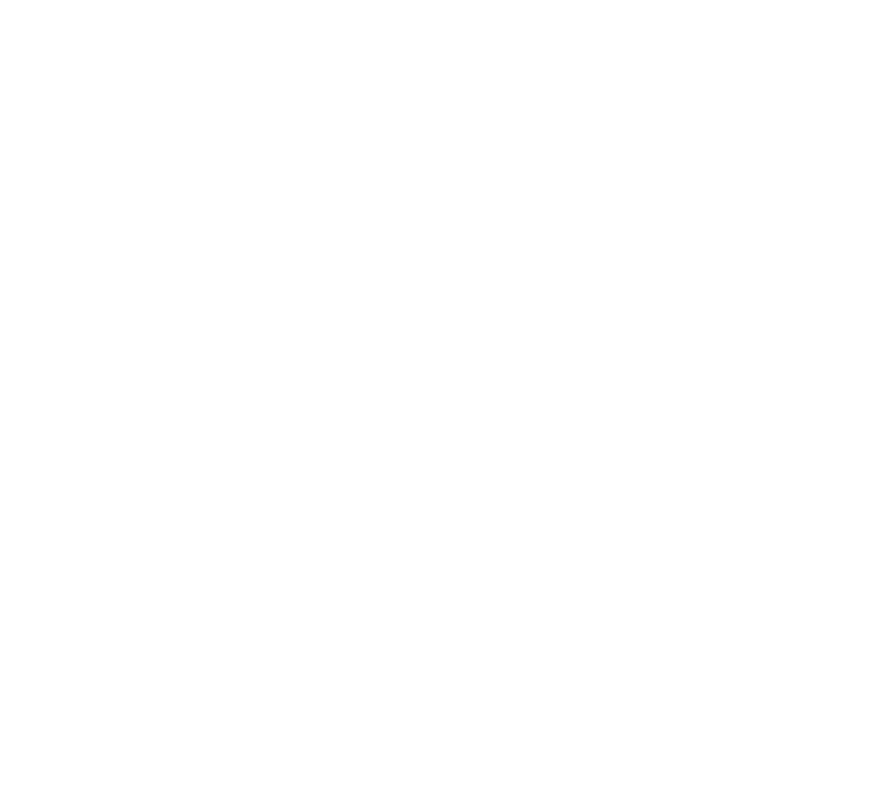 scroll, scrollTop: 0, scrollLeft: 0, axis: both 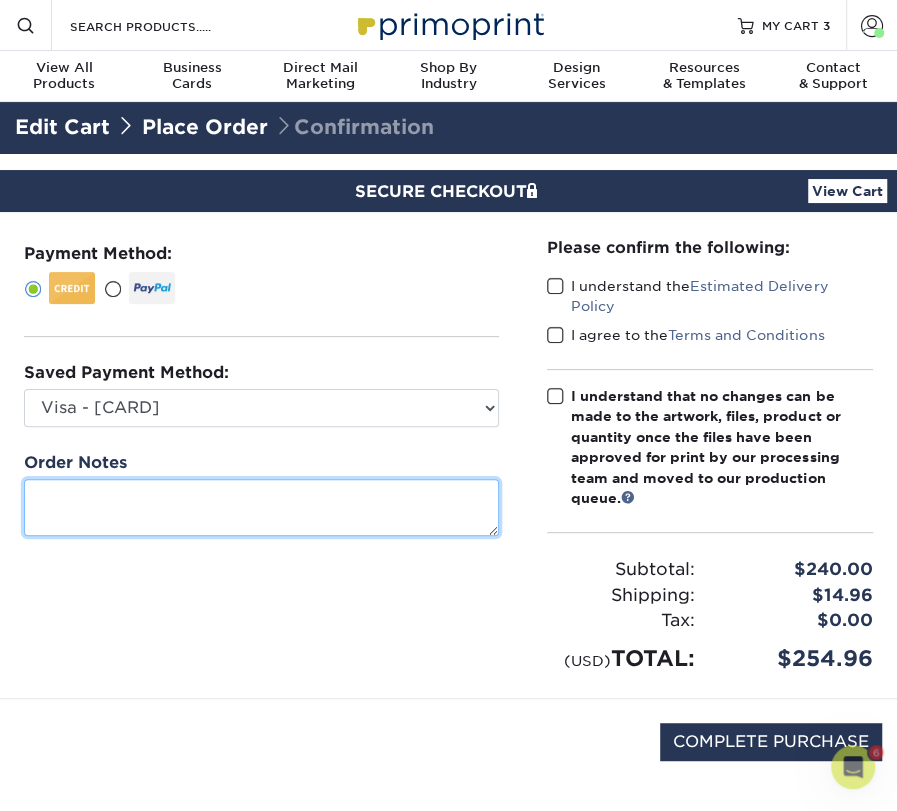click at bounding box center [261, 507] 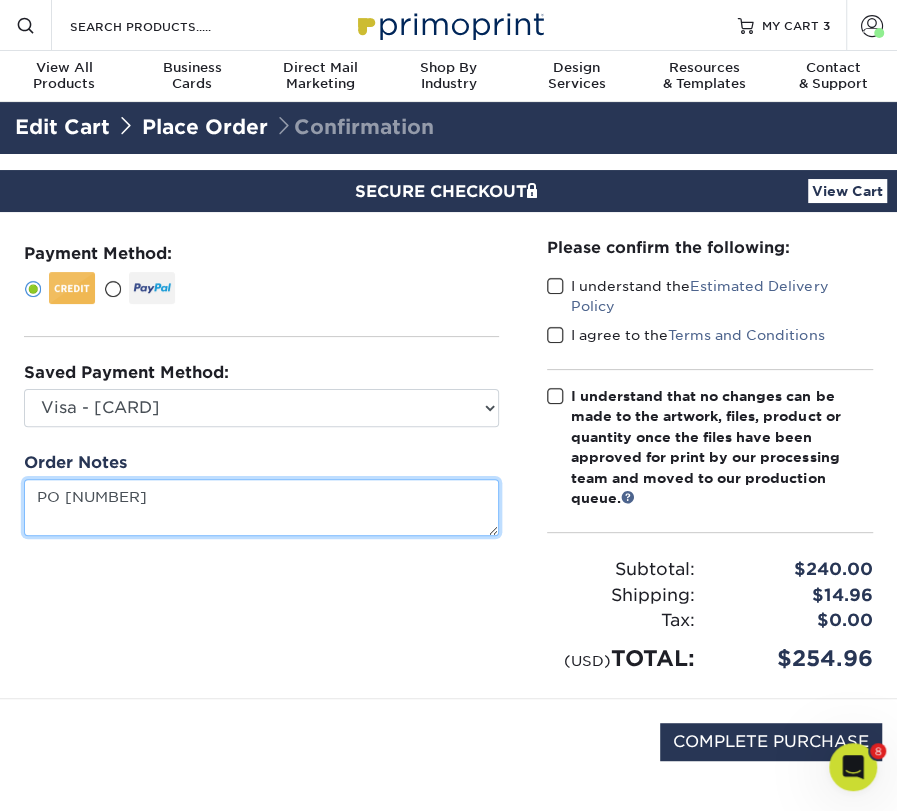 type on "PO 35472" 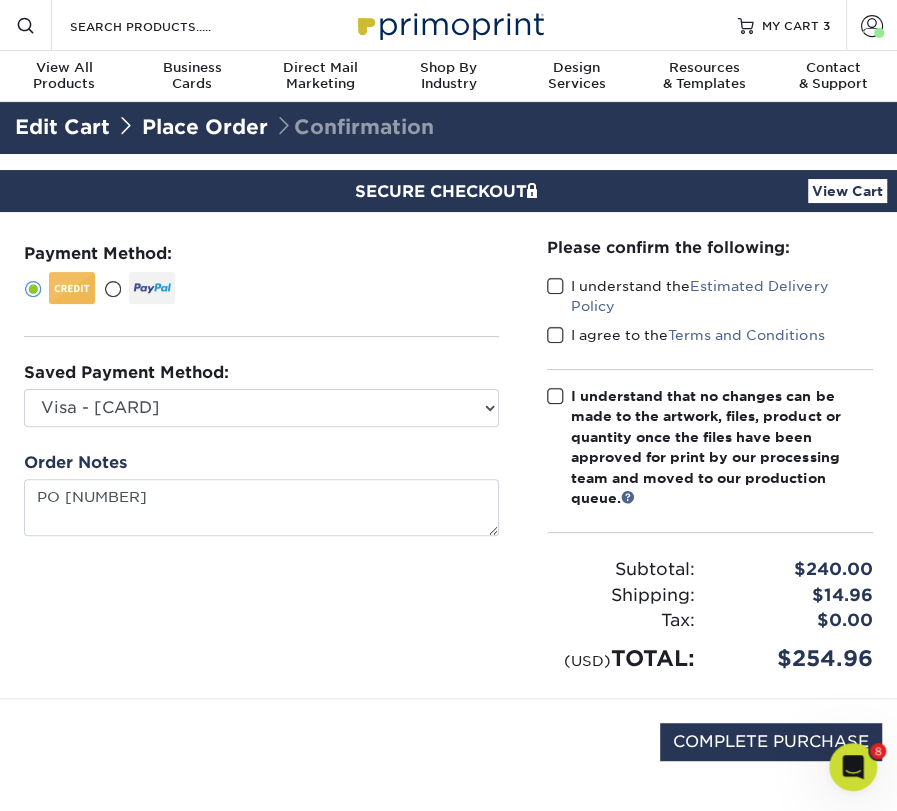 drag, startPoint x: 555, startPoint y: 286, endPoint x: 555, endPoint y: 339, distance: 53 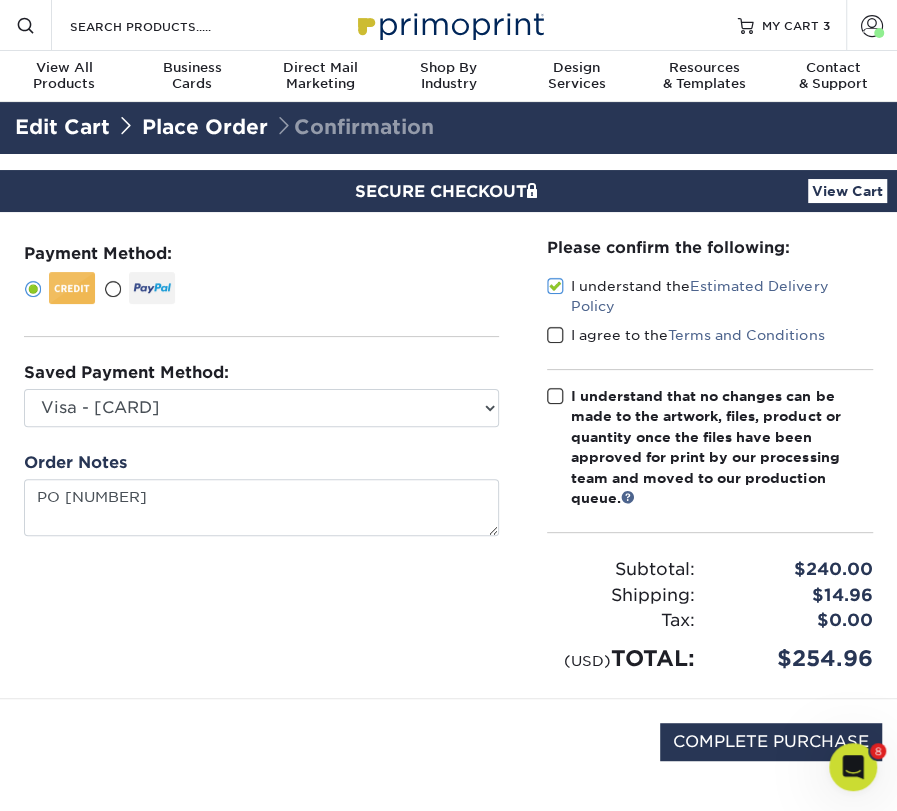 click at bounding box center (555, 335) 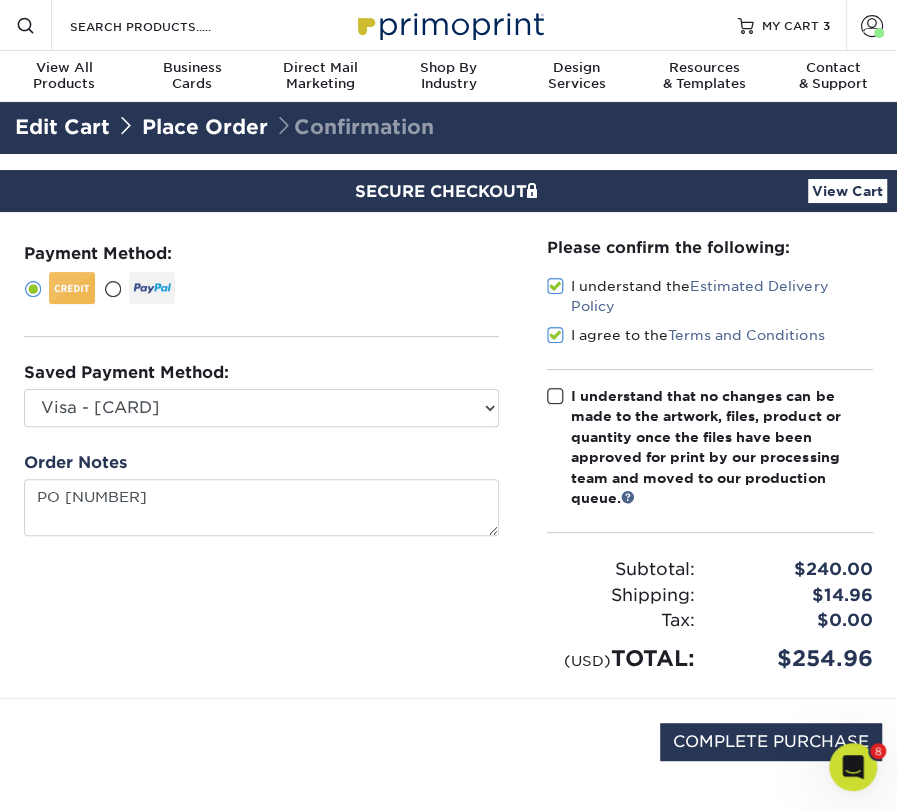 click at bounding box center (555, 396) 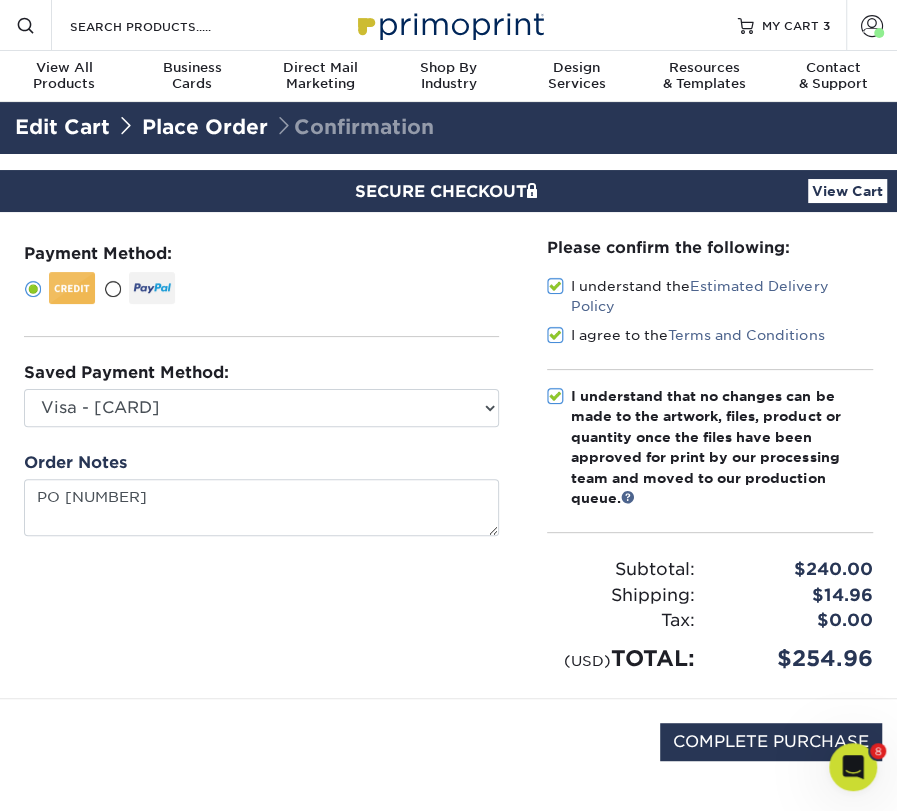 scroll, scrollTop: 200, scrollLeft: 0, axis: vertical 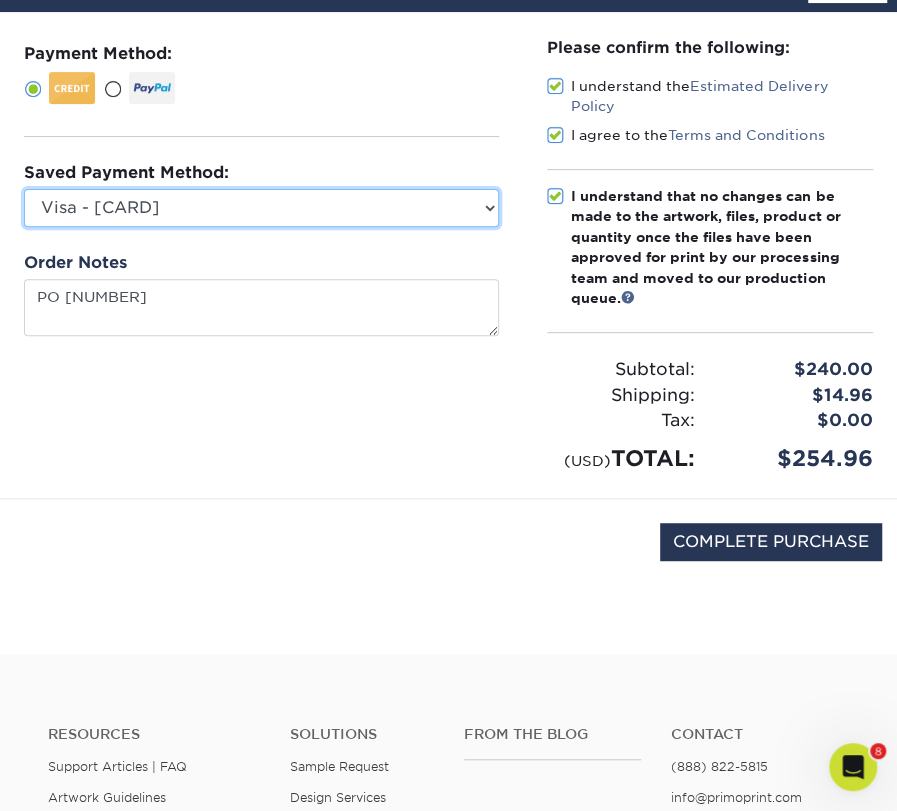 click on "Visa - [CREDIT CARD] Visa - [CREDIT CARD] New Credit Card" at bounding box center [261, 208] 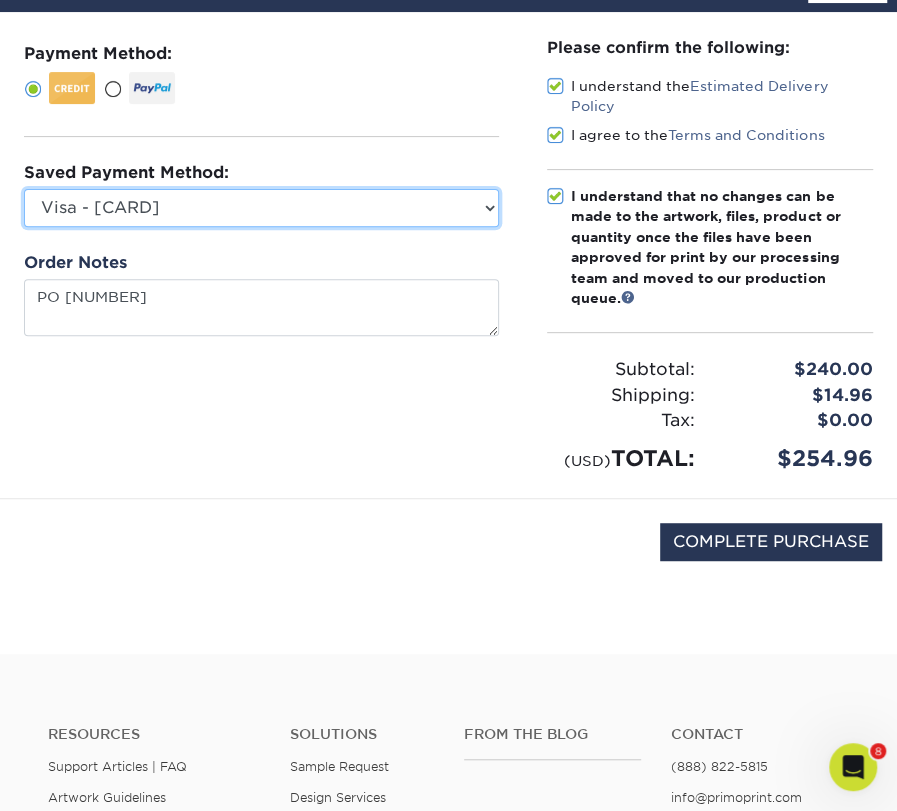 click on "Visa - XXXX8535 Visa - XXXX9095 New Credit Card" at bounding box center (261, 208) 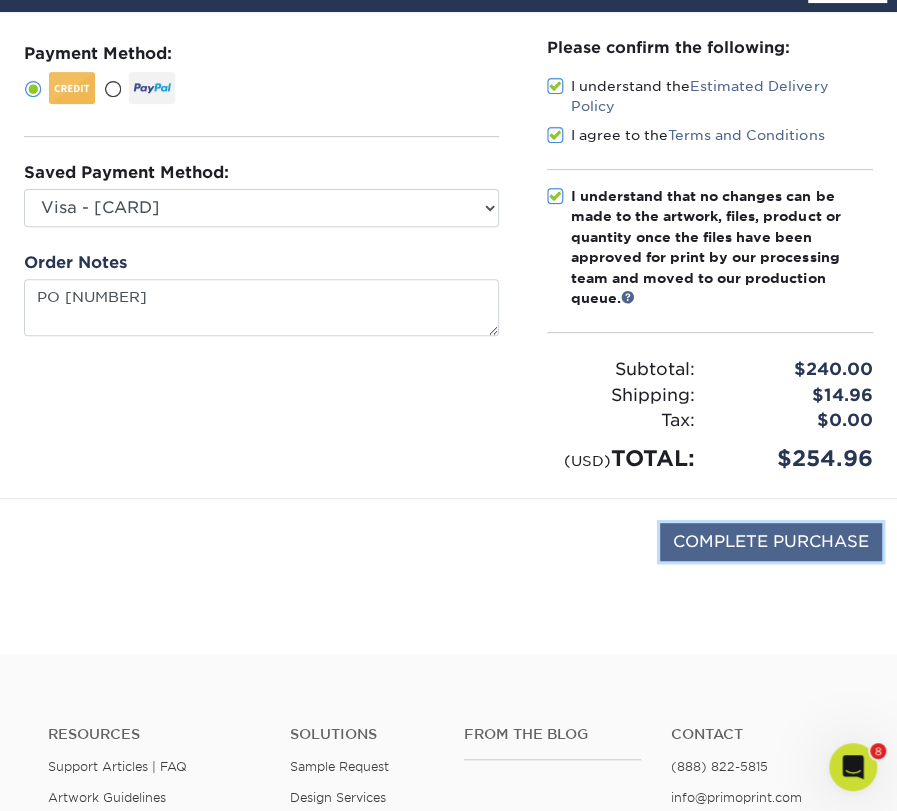 click on "COMPLETE PURCHASE" at bounding box center [771, 542] 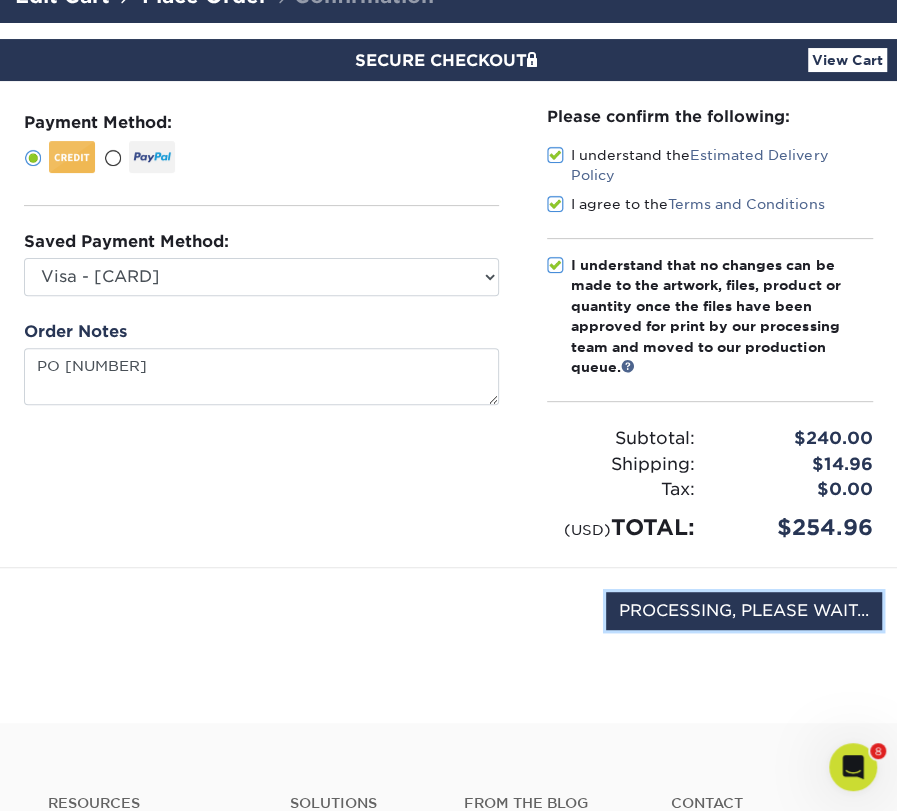 scroll, scrollTop: 0, scrollLeft: 0, axis: both 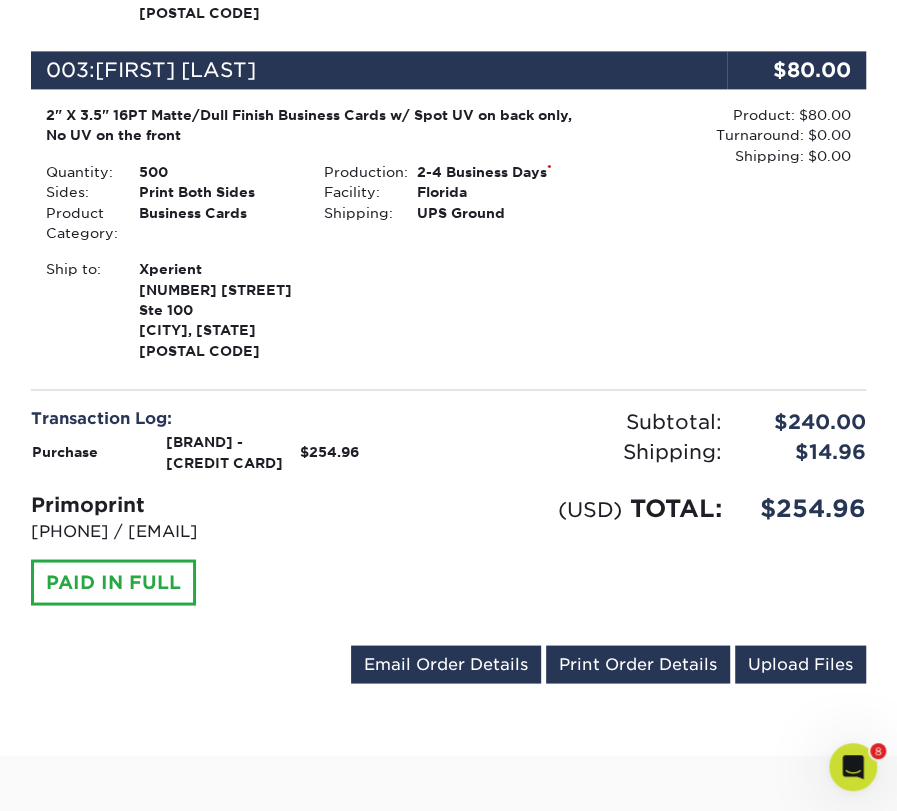 click on "Order #:  [CREDIT CARD]
[DATE] [TIME]
Go to My Account
Continue Shopping
Thank you for placing your order with [BRAND]. You will receive an email confirmation of your order shortly. If you have any questions regarding your order or need to make any changes we would ask that you  contact us  immediately so that we can place your order on hold. Also you will receive an email with your targeted mailing lists.
Note:  If you have  not" at bounding box center [448, -123] 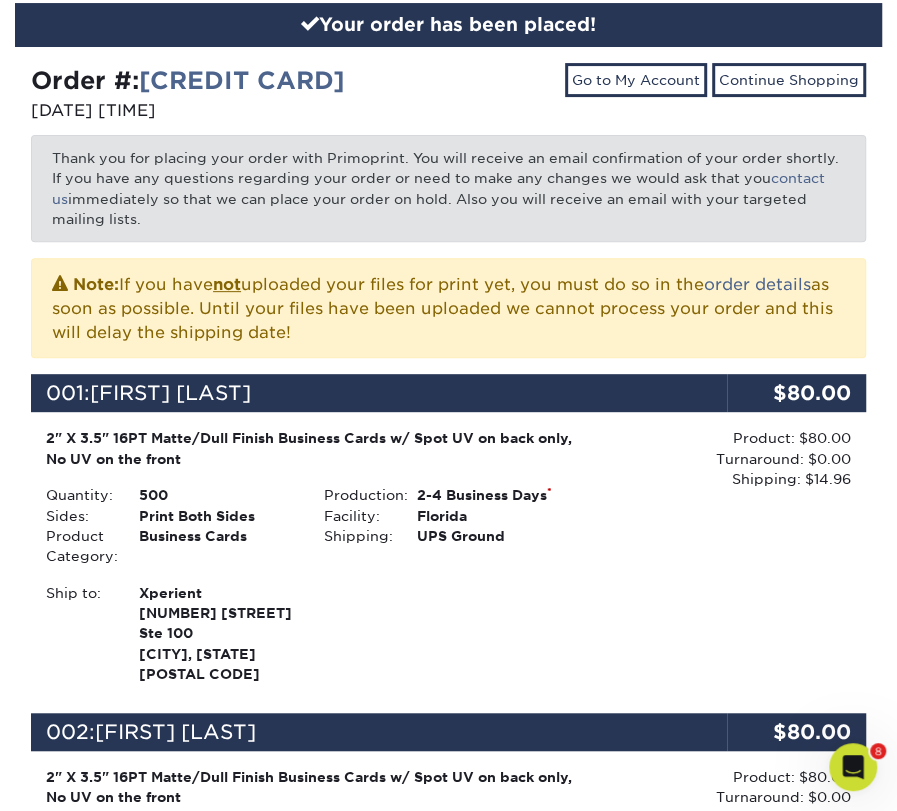 scroll, scrollTop: 0, scrollLeft: 0, axis: both 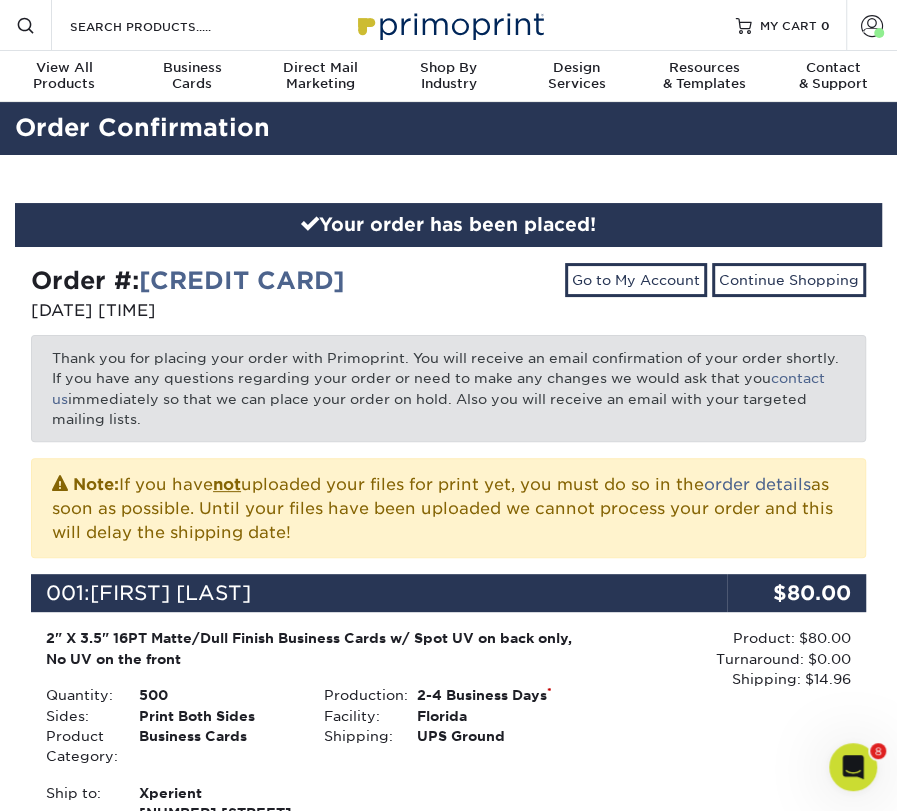 click on "Order #:  [CREDIT CARD]" at bounding box center (232, 281) 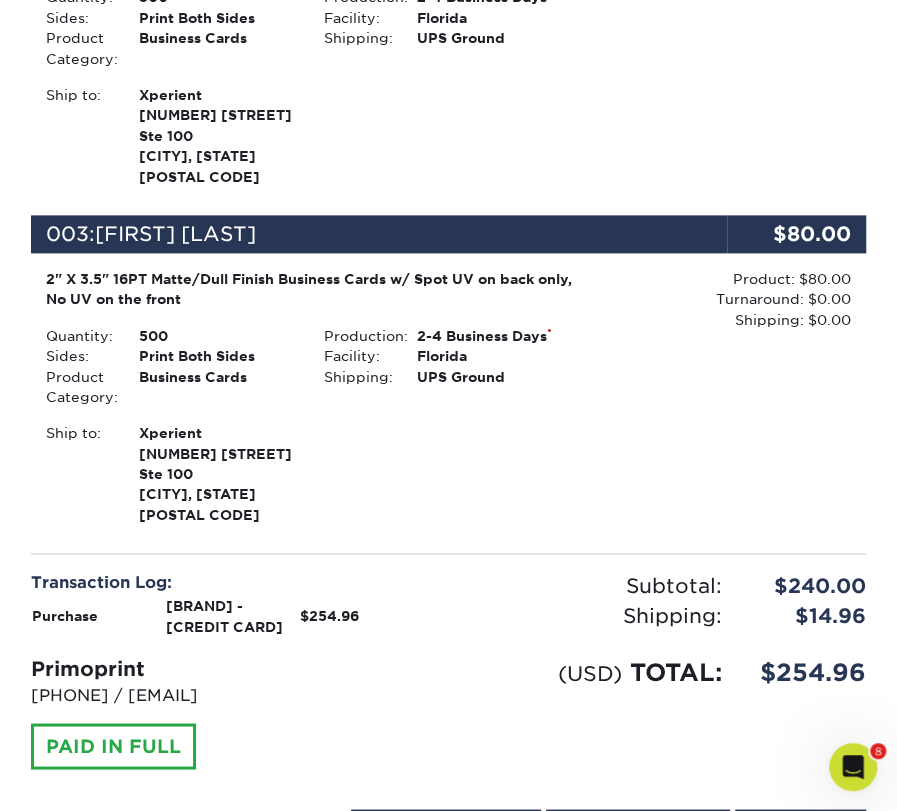 scroll, scrollTop: 1200, scrollLeft: 0, axis: vertical 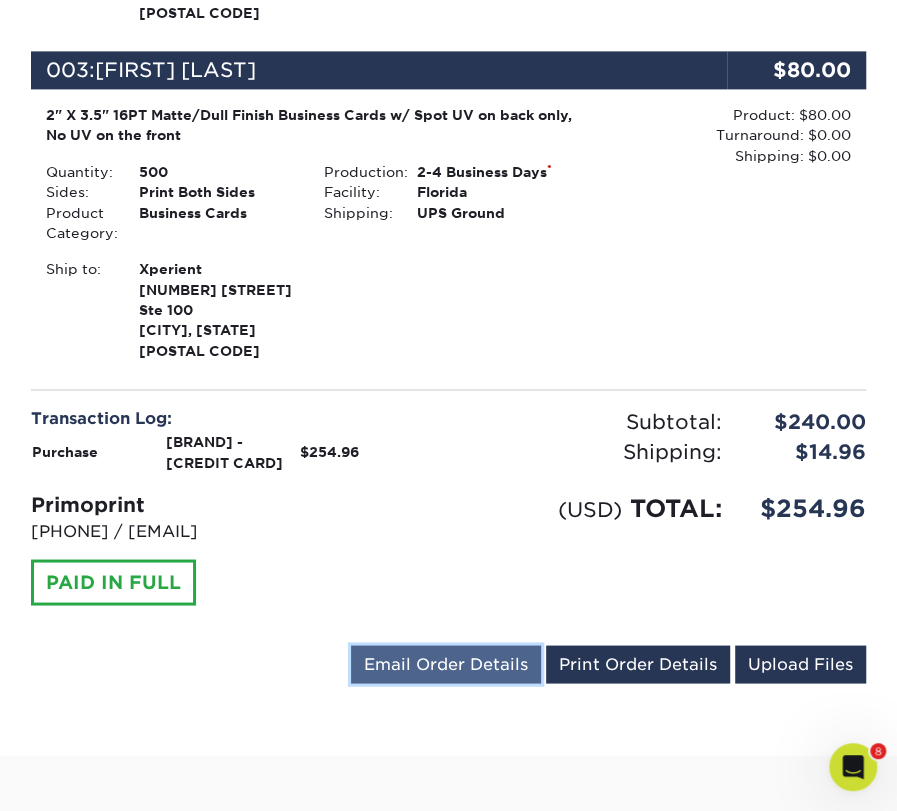click on "Email Order Details" at bounding box center [446, 664] 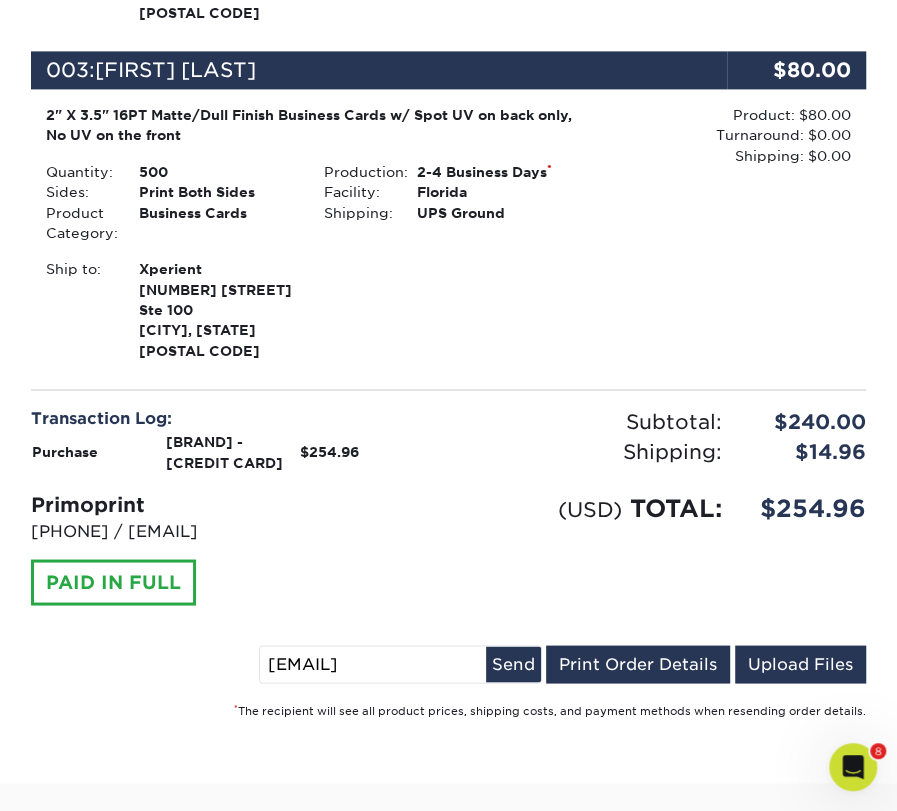 click on "Ship to:
[BRAND]                                                                                  [NUMBER] [STREET]                                                                                  [STREET]" at bounding box center [309, 310] 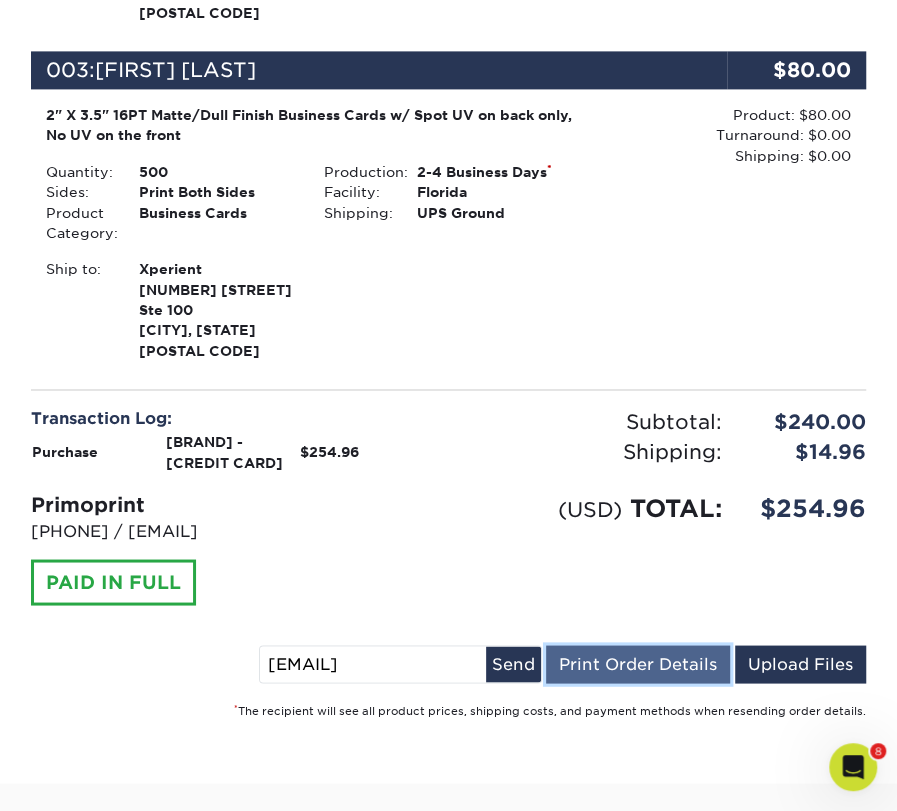 click on "Print Order Details" at bounding box center (638, 664) 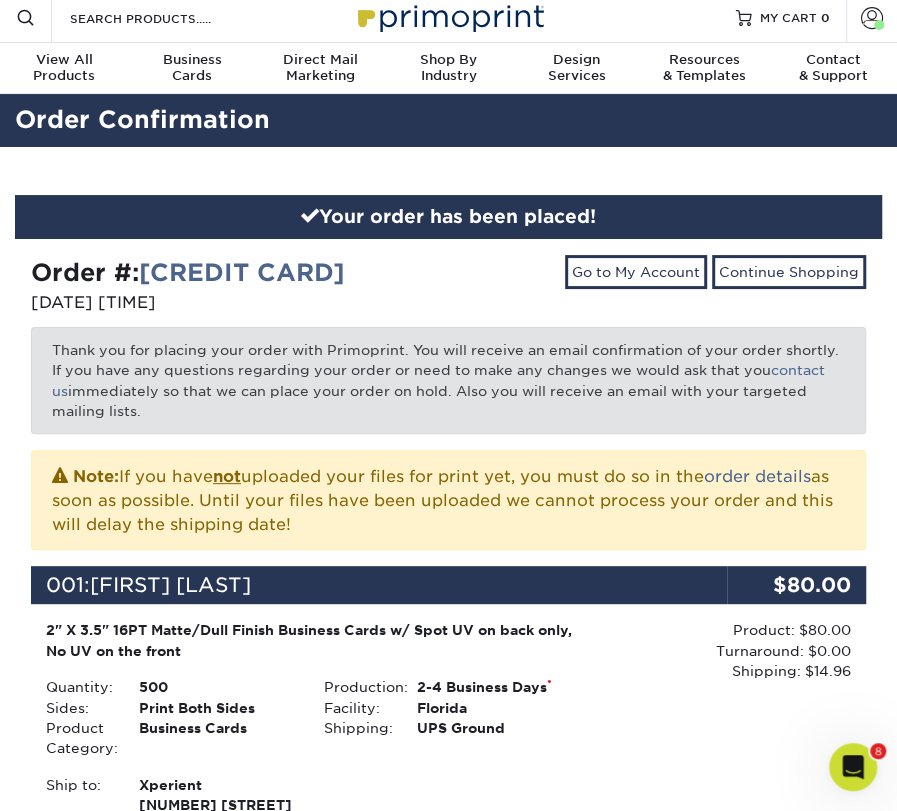 scroll, scrollTop: 0, scrollLeft: 0, axis: both 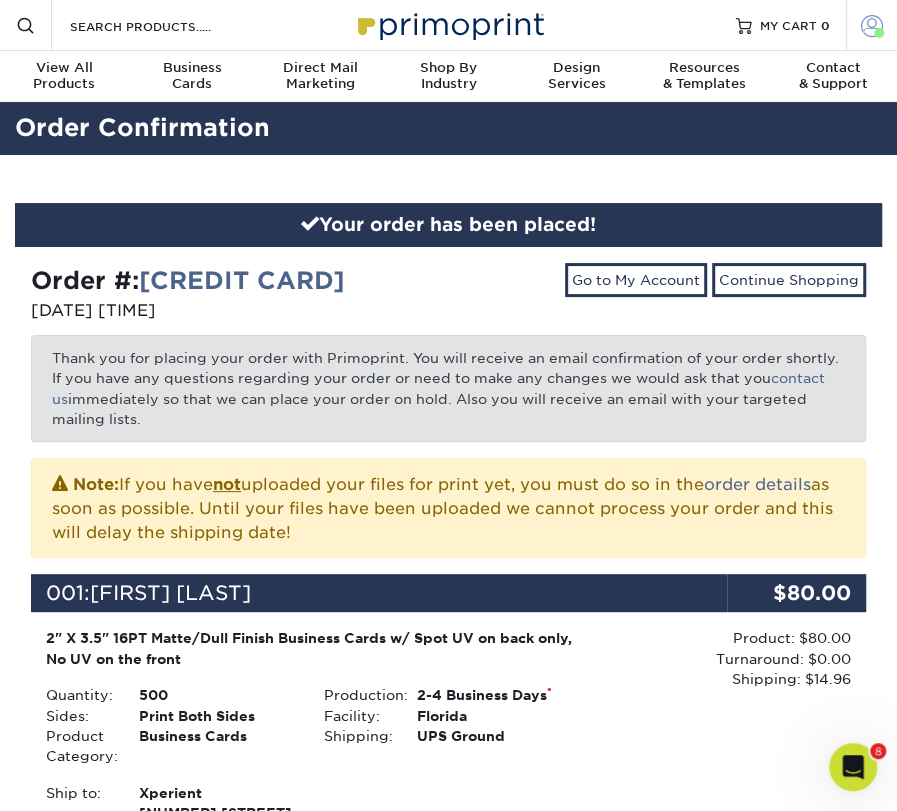 click on "Account" at bounding box center [871, 25] 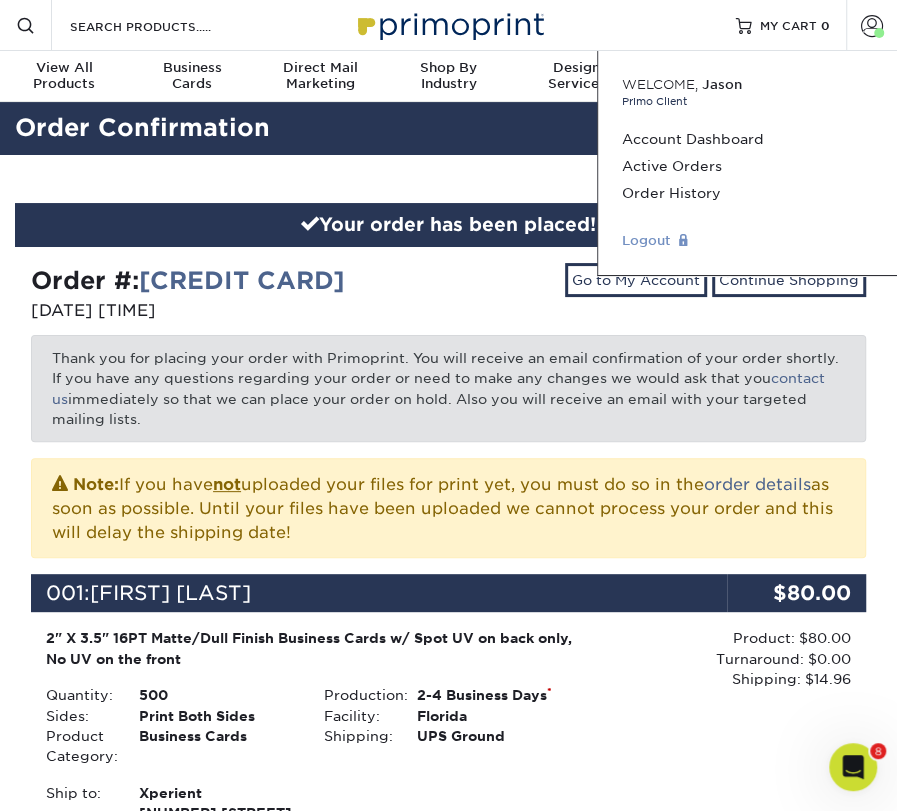 click on "Logout" at bounding box center (747, 240) 